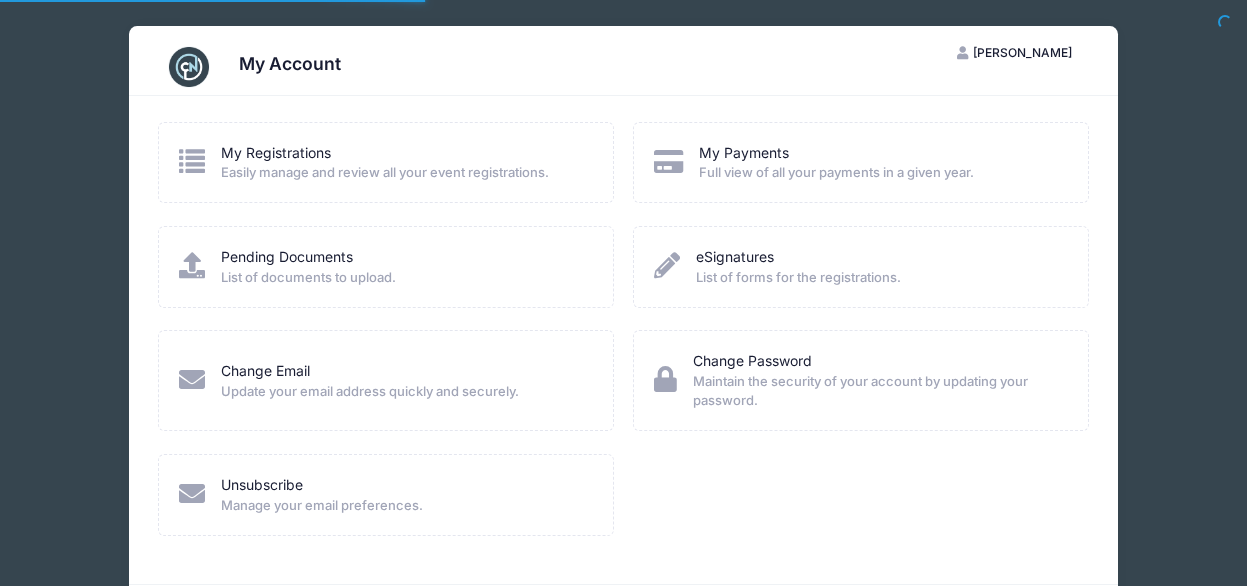 scroll, scrollTop: 0, scrollLeft: 0, axis: both 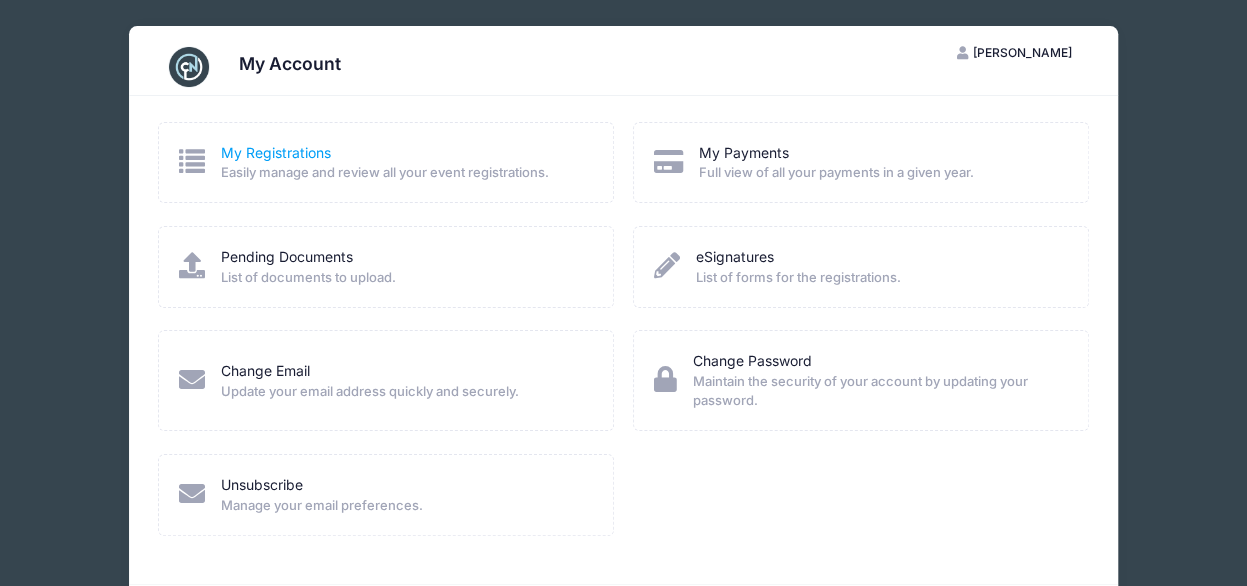 click on "My Registrations" at bounding box center (276, 152) 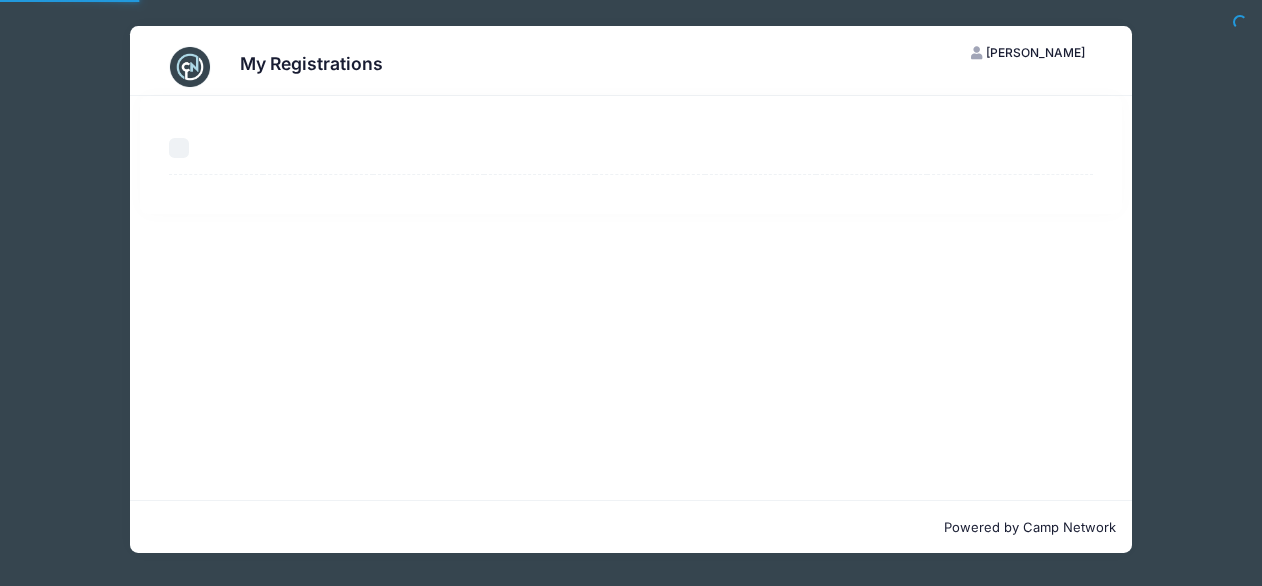 scroll, scrollTop: 0, scrollLeft: 0, axis: both 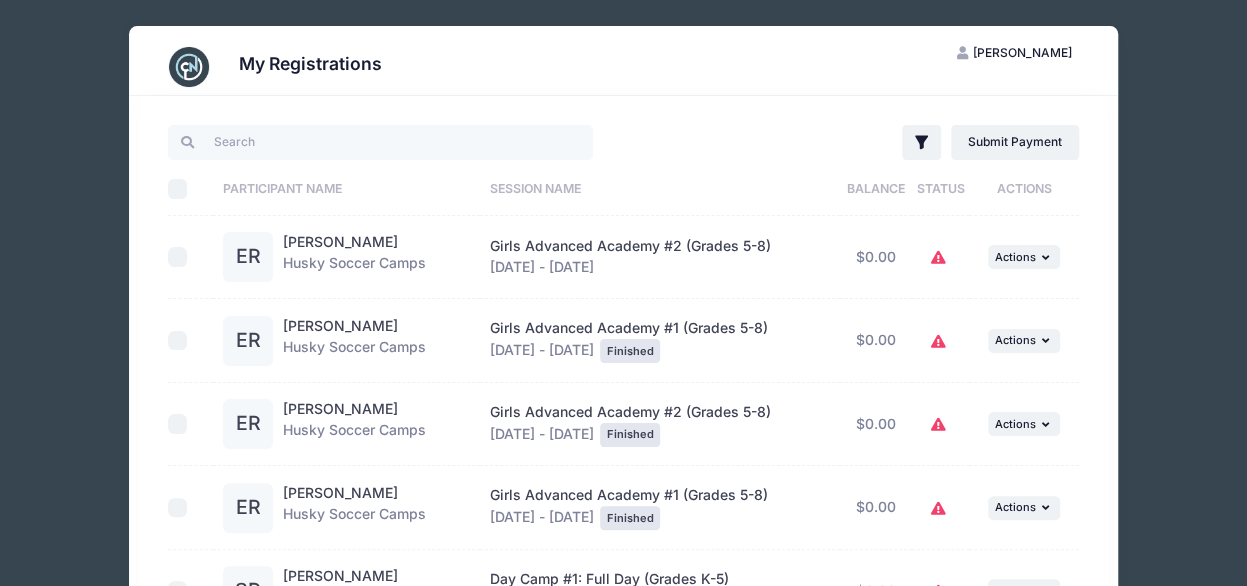 click 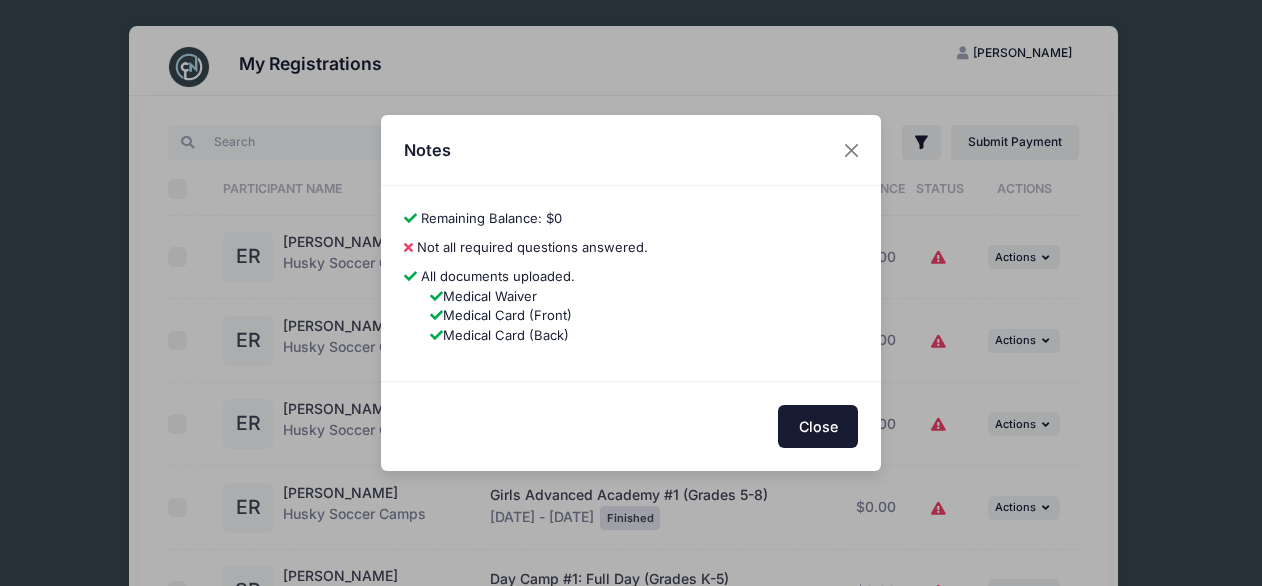 click on "Close" at bounding box center (818, 426) 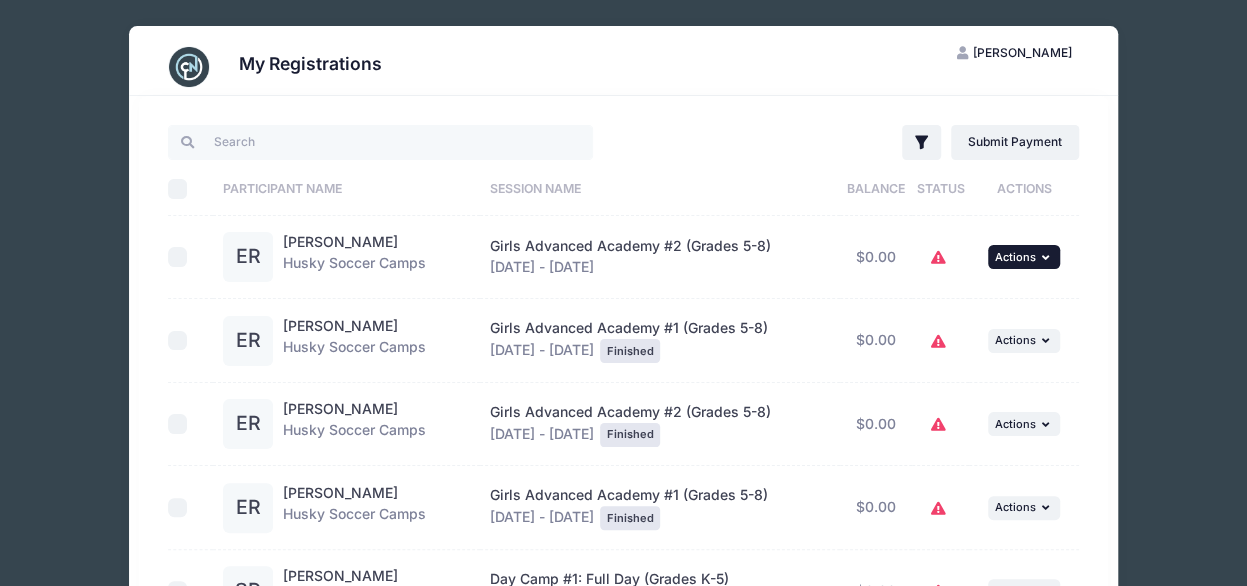 click on "Actions" at bounding box center (1015, 257) 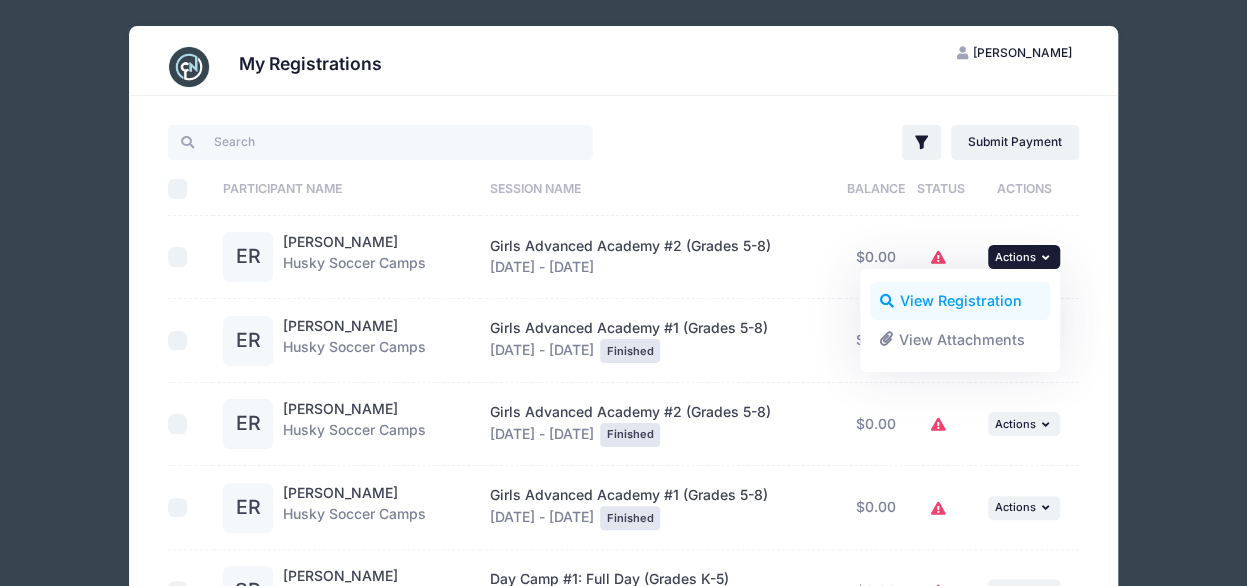 click on "View Registration" at bounding box center [960, 301] 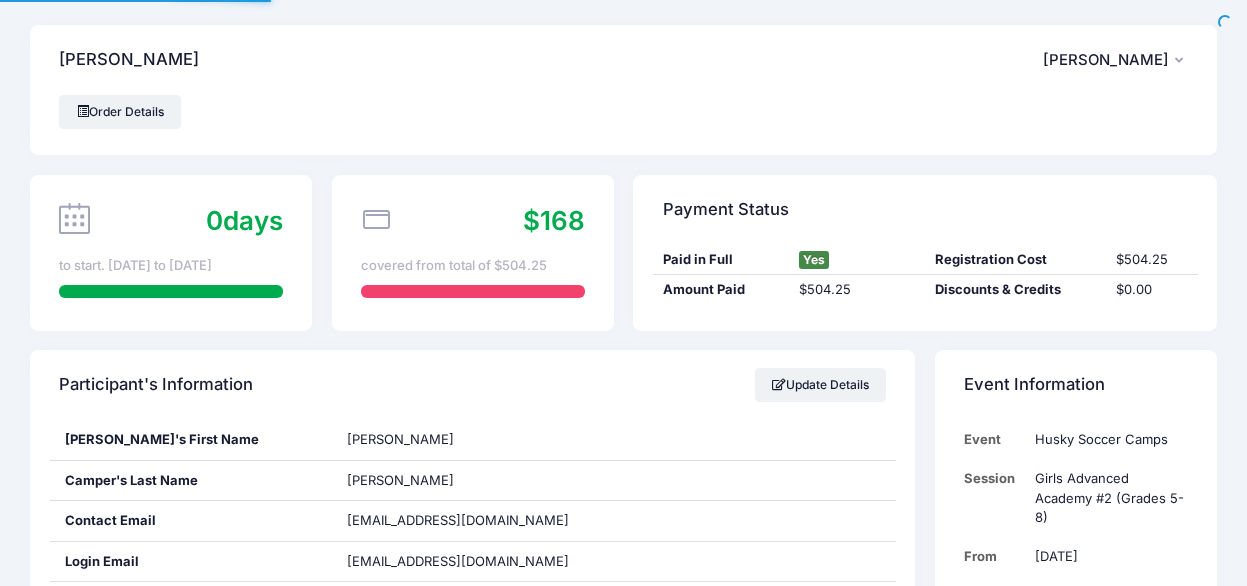 scroll, scrollTop: 0, scrollLeft: 0, axis: both 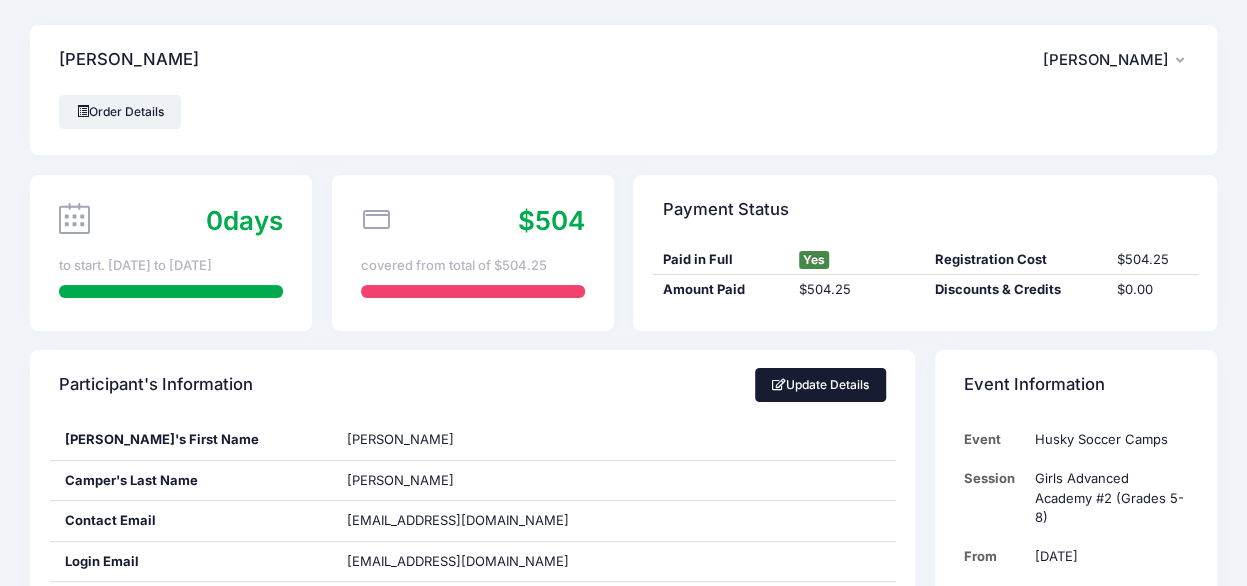 click on "Update Details" at bounding box center [821, 385] 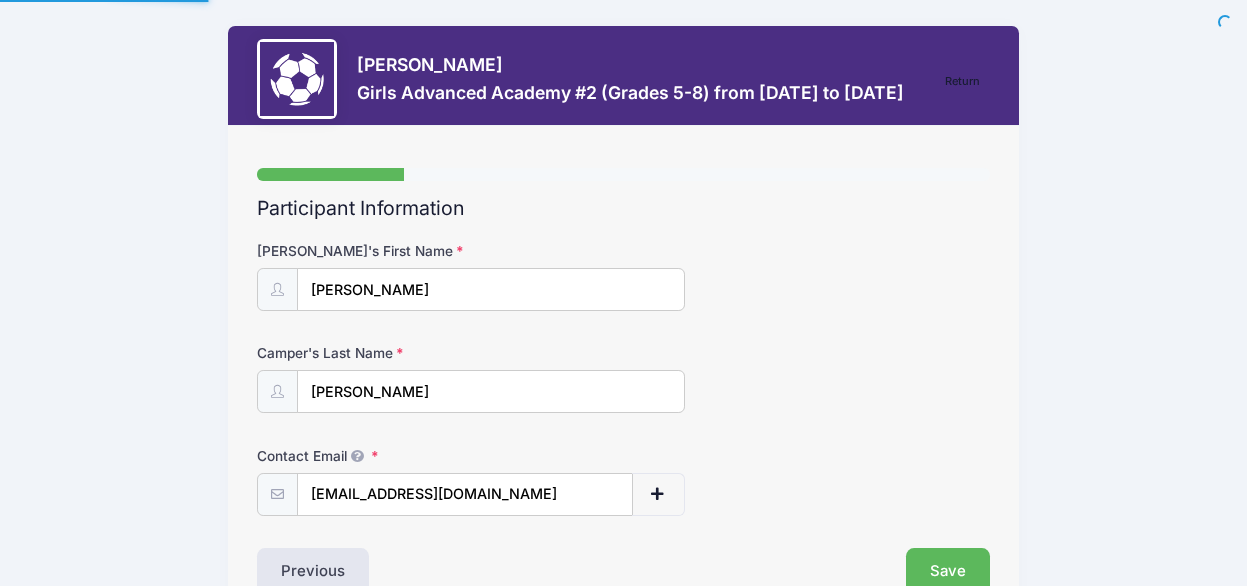 scroll, scrollTop: 0, scrollLeft: 0, axis: both 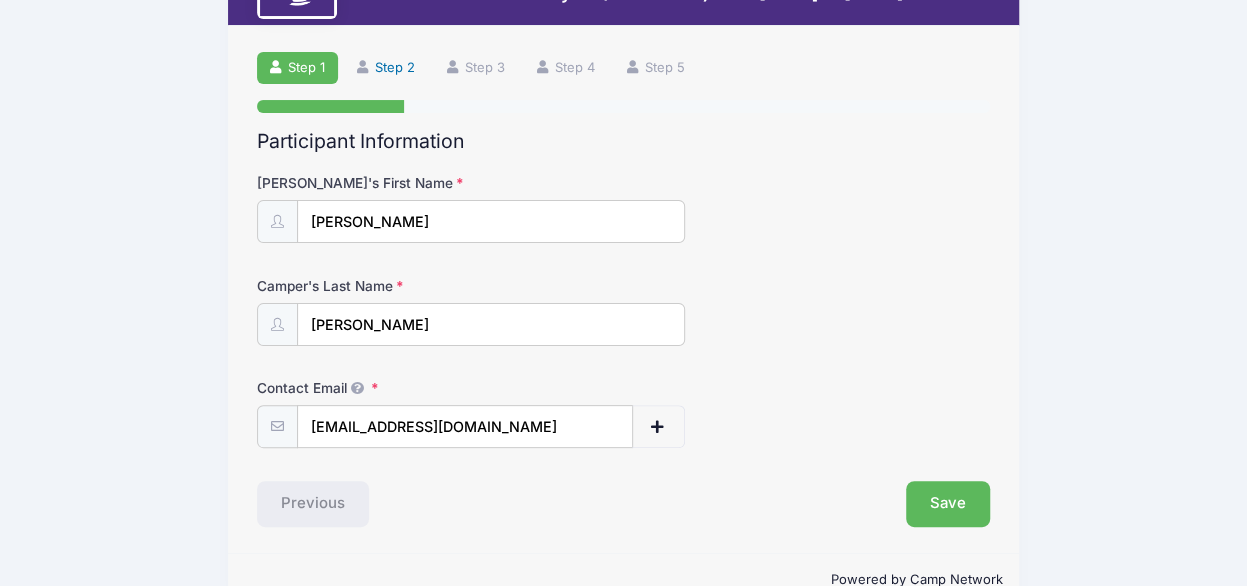click on "Step 2" at bounding box center (386, 68) 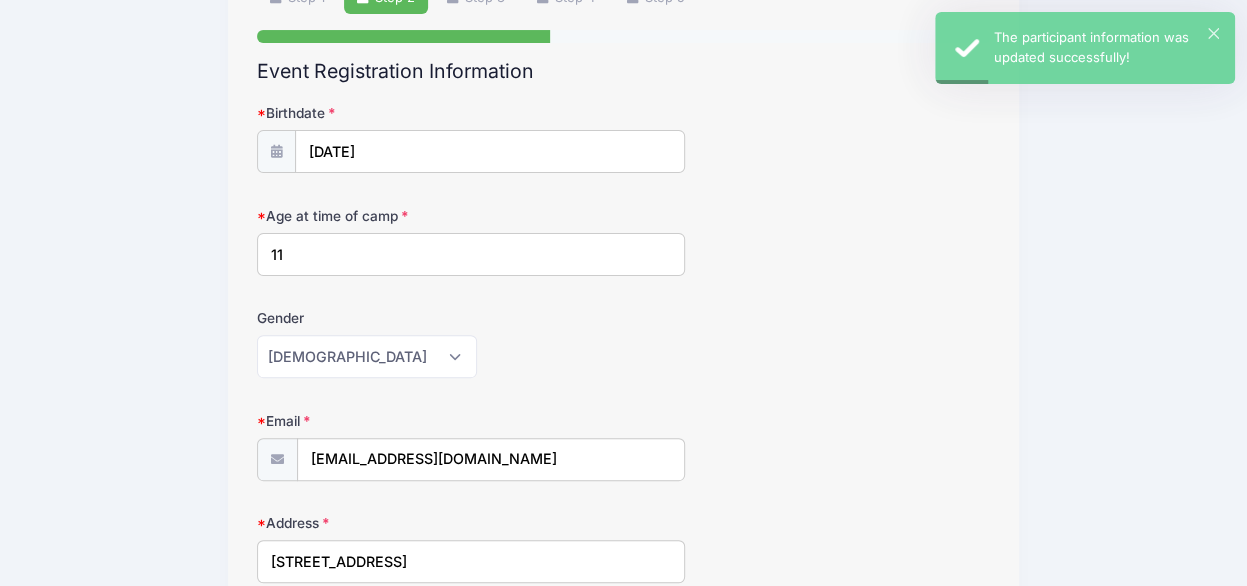 scroll, scrollTop: 157, scrollLeft: 0, axis: vertical 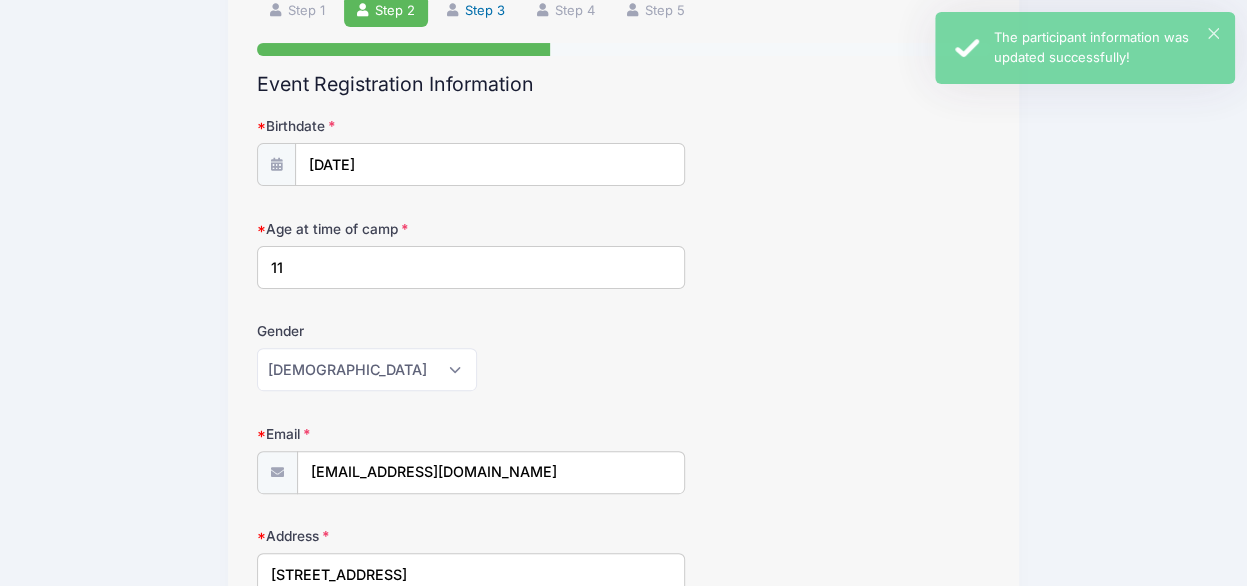 click on "Step 3" at bounding box center (476, 11) 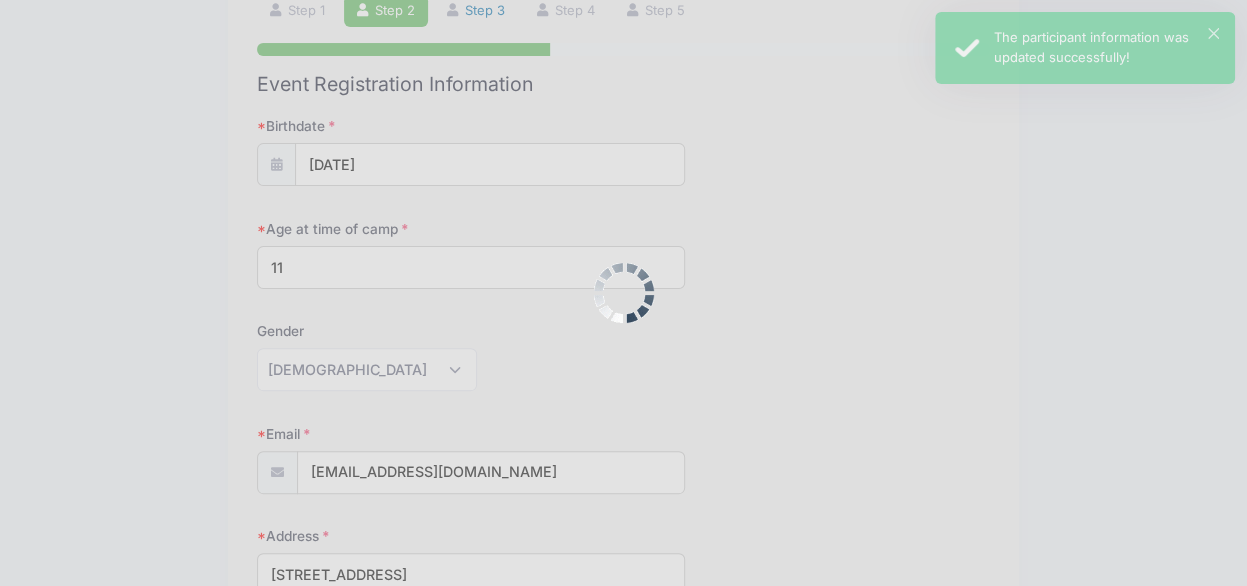 scroll, scrollTop: 0, scrollLeft: 0, axis: both 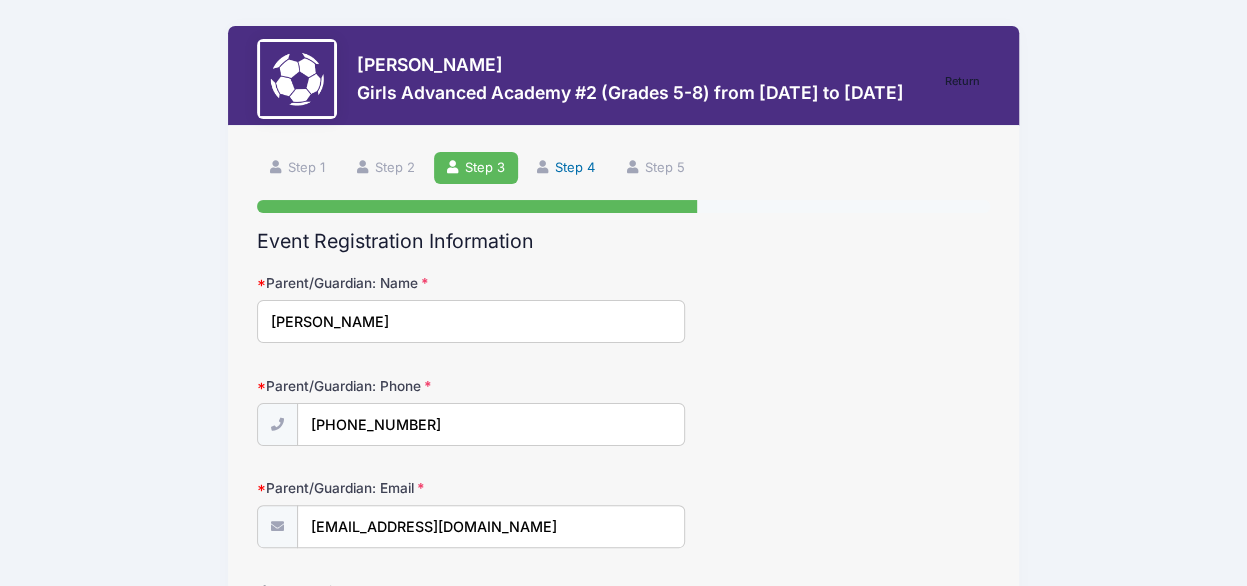 click on "Step 4" at bounding box center (566, 168) 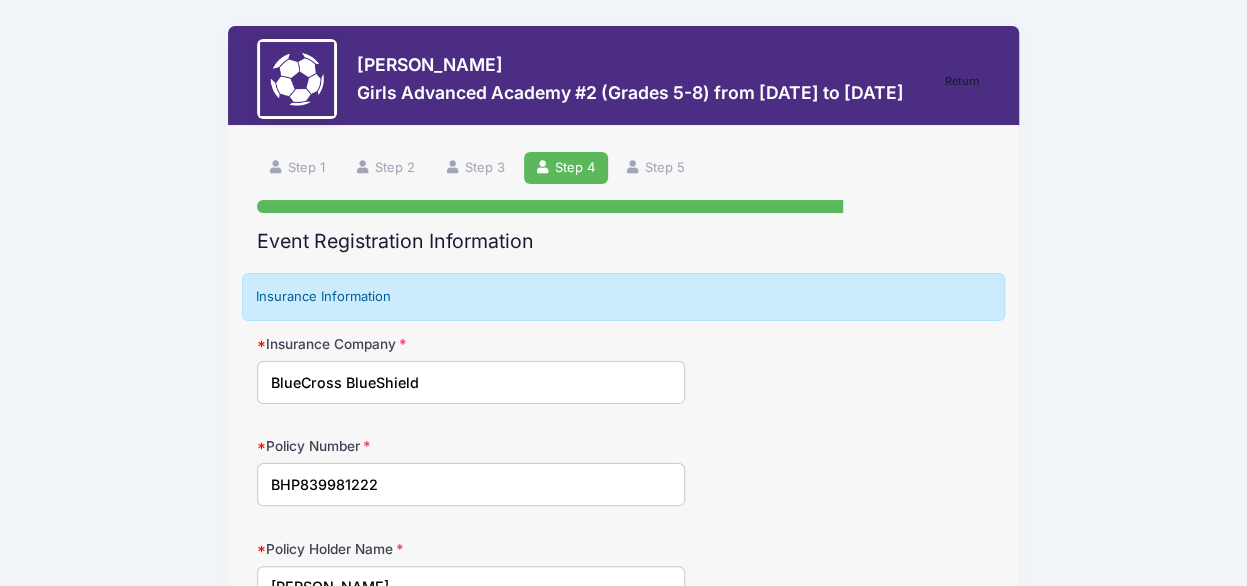scroll, scrollTop: 0, scrollLeft: 0, axis: both 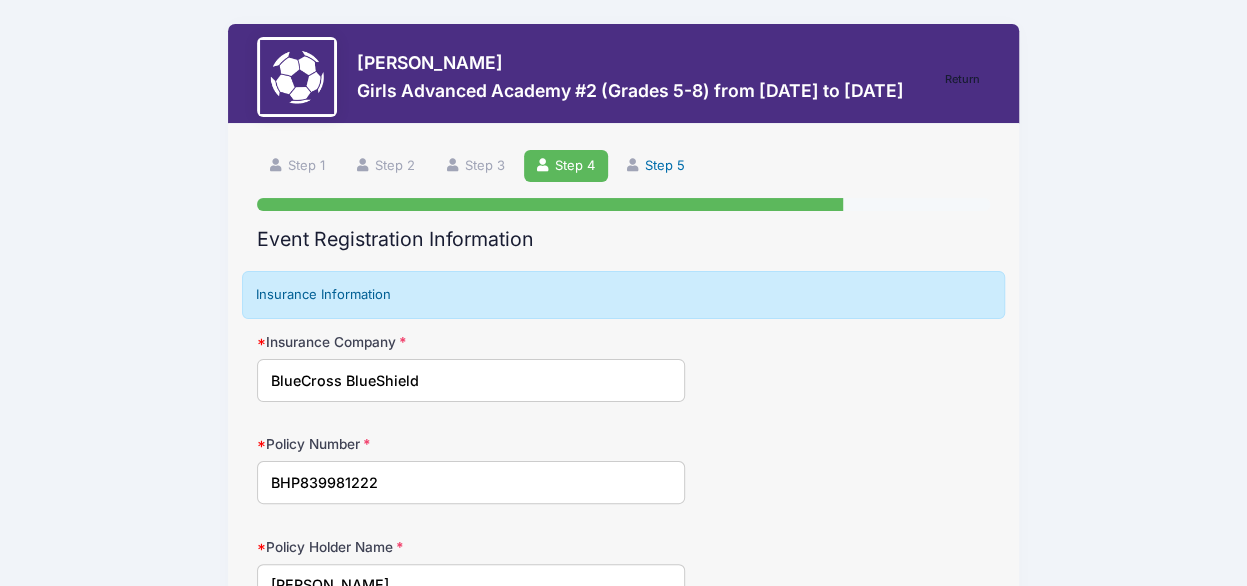 click on "Step 5" at bounding box center [656, 166] 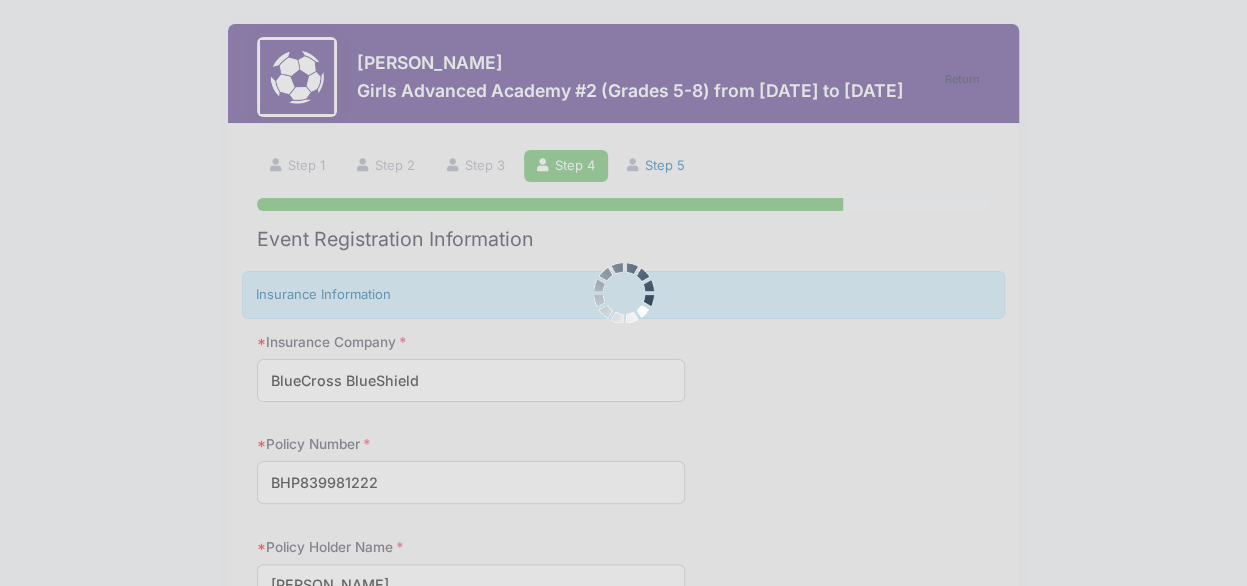 scroll, scrollTop: 0, scrollLeft: 0, axis: both 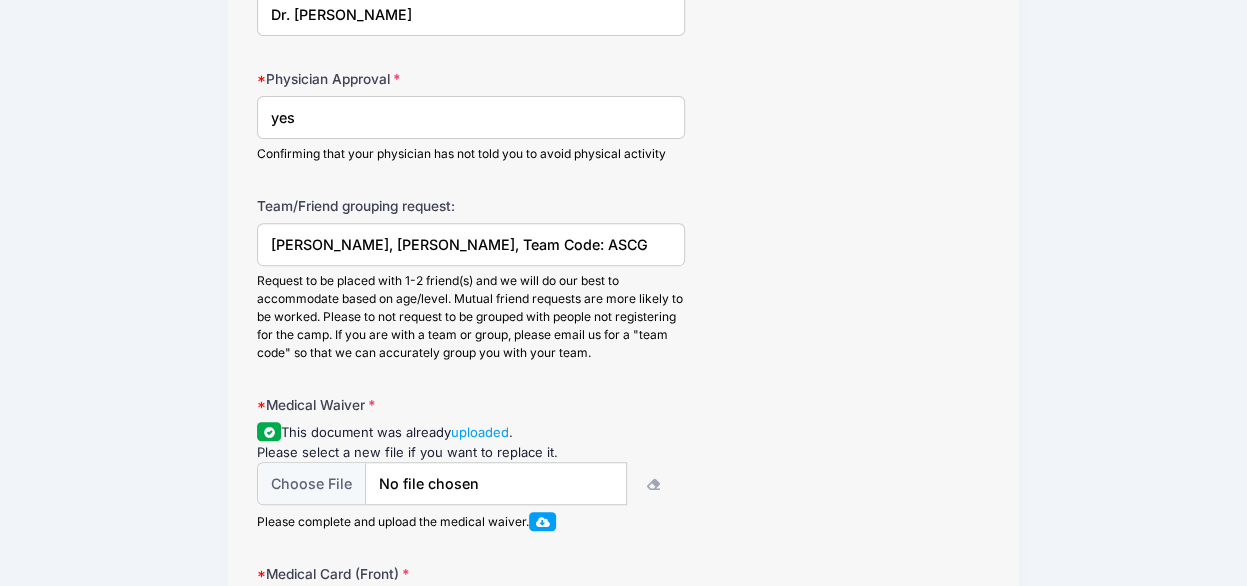 drag, startPoint x: 620, startPoint y: 241, endPoint x: 256, endPoint y: 267, distance: 364.9274 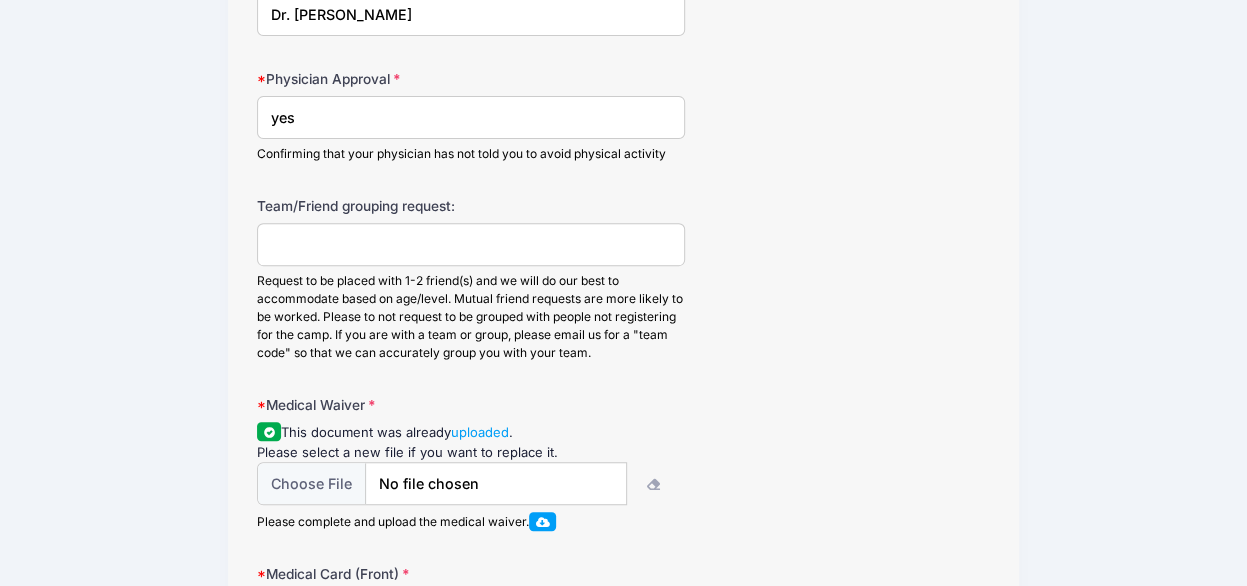 paste on "Caroline Lacey Ruby Hofeditz Florencia Campbell Leah Kussick Luci Lo" 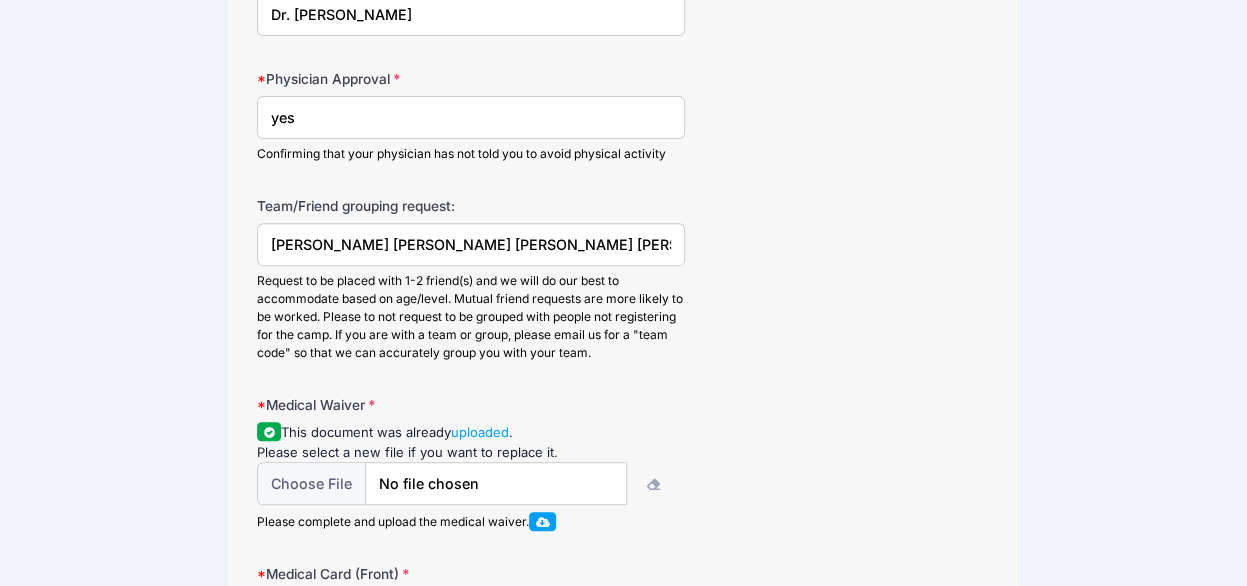 scroll, scrollTop: 0, scrollLeft: 84, axis: horizontal 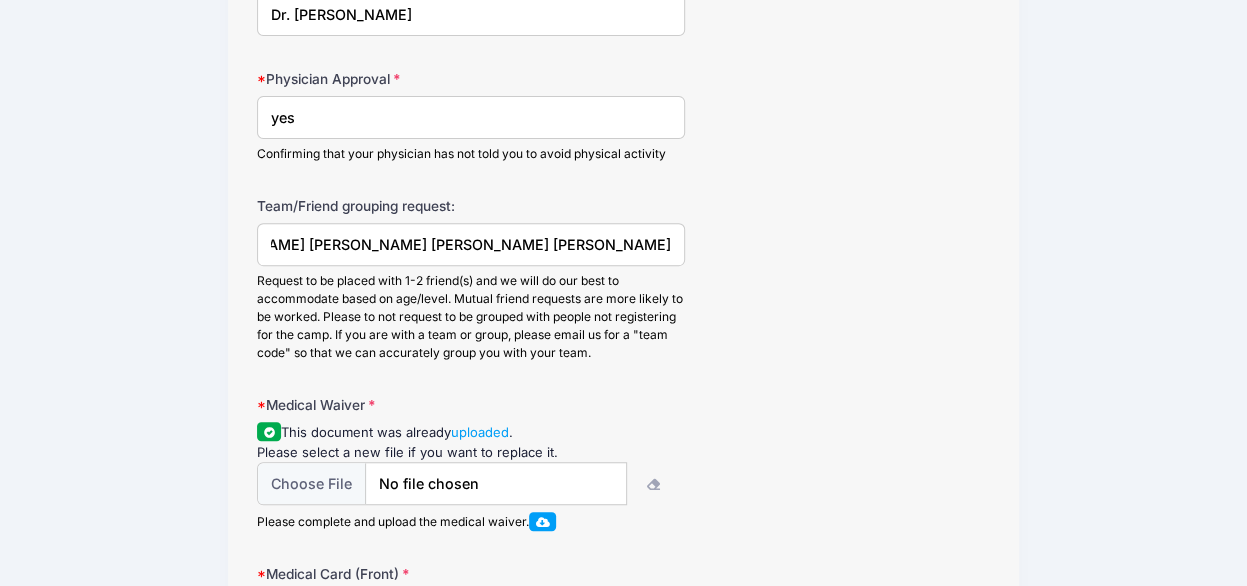 click on "Caroline Lacey Ruby Hofeditz Florencia Campbell Leah Kussick Luci Lo" at bounding box center [470, 244] 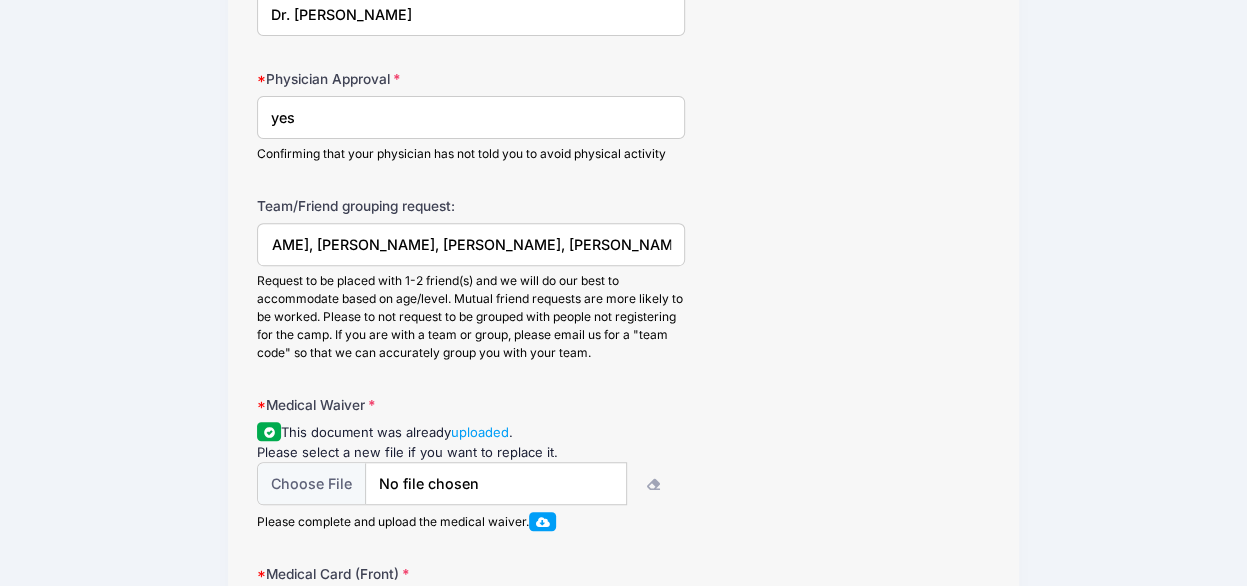 scroll, scrollTop: 0, scrollLeft: 96, axis: horizontal 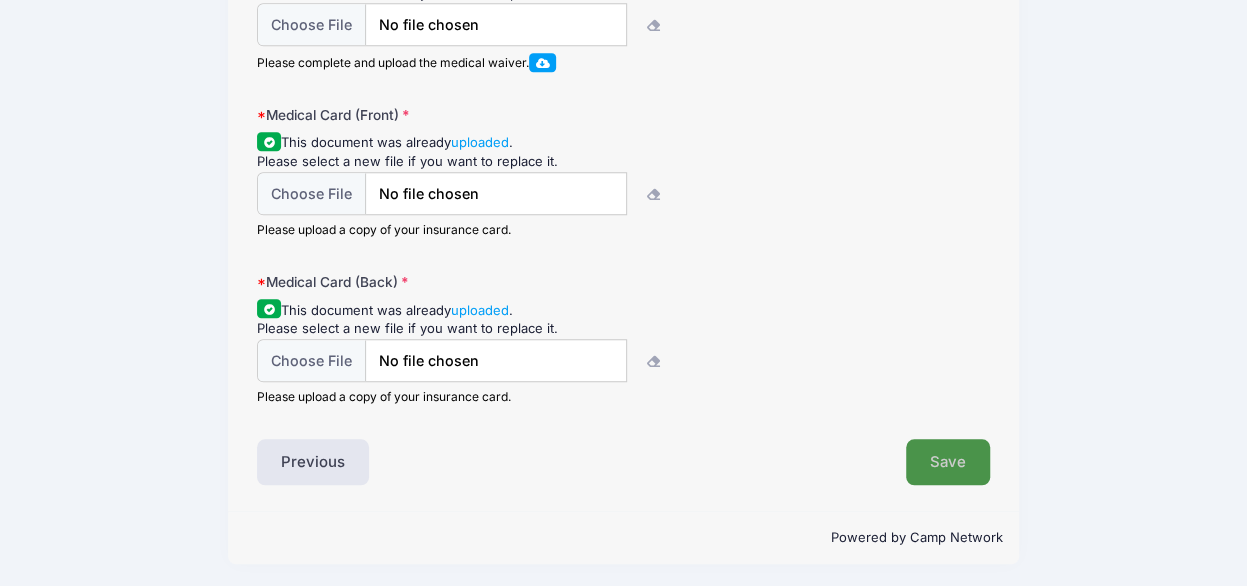 type on "[PERSON_NAME], [PERSON_NAME], [PERSON_NAME], [PERSON_NAME], [PERSON_NAME]" 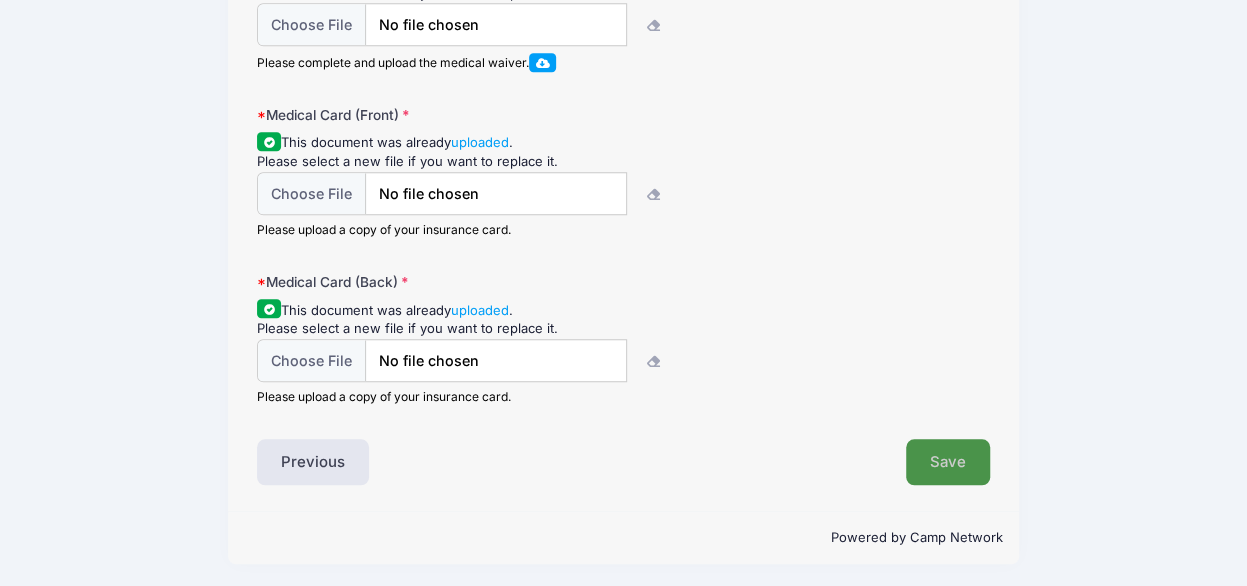 click on "Save" at bounding box center [948, 462] 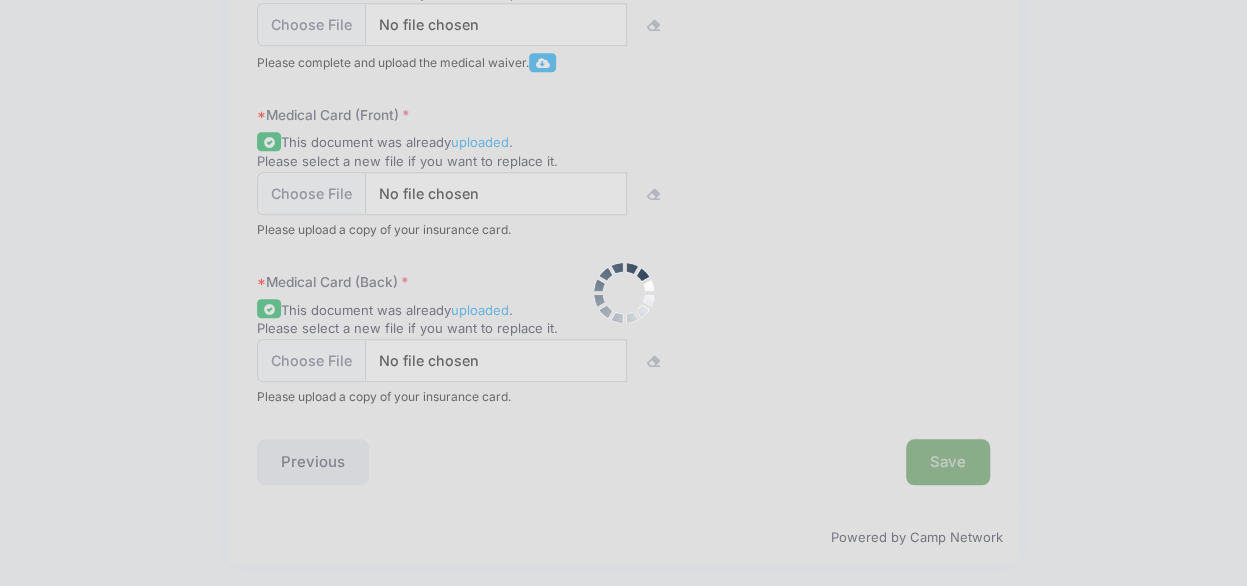 scroll, scrollTop: 0, scrollLeft: 0, axis: both 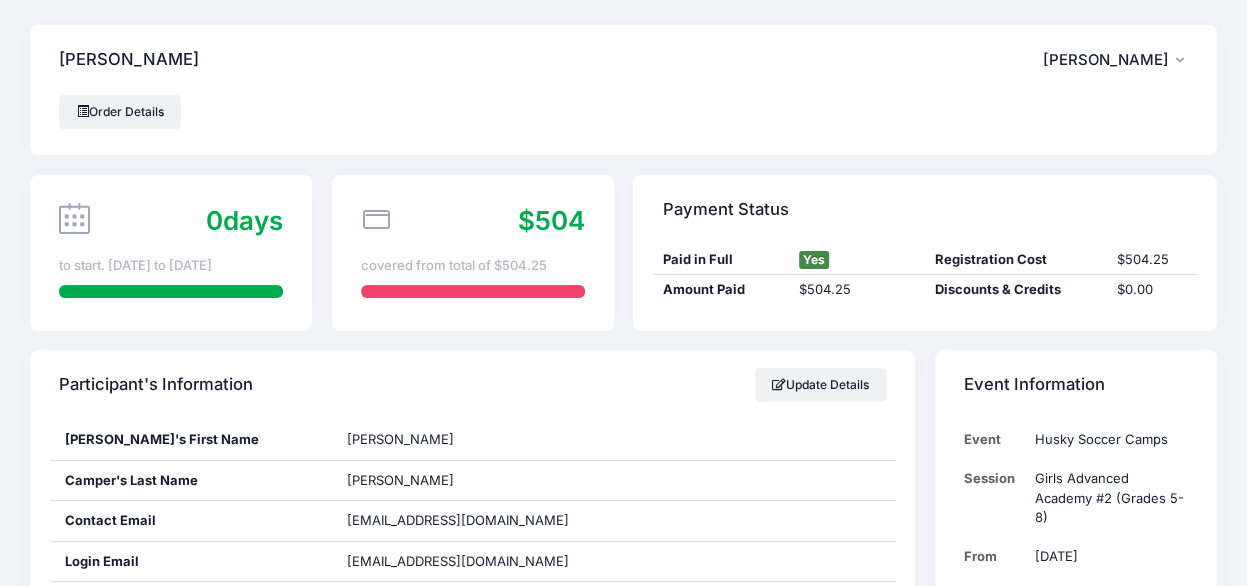 click on "[PERSON_NAME]" at bounding box center (1106, 60) 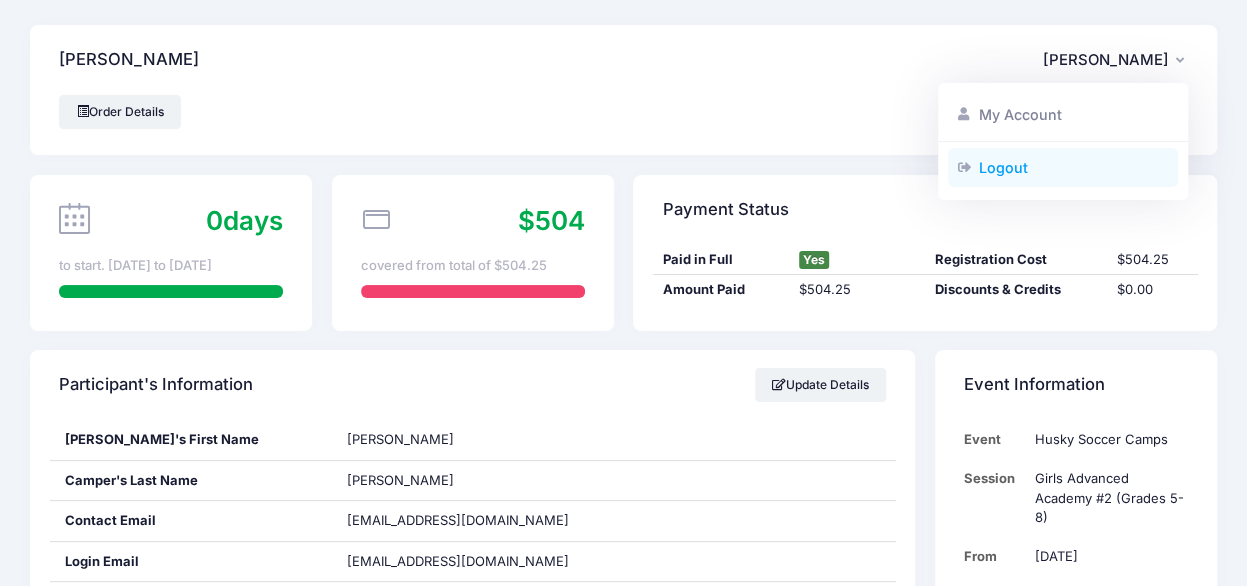 click on "Logout" at bounding box center [1063, 167] 